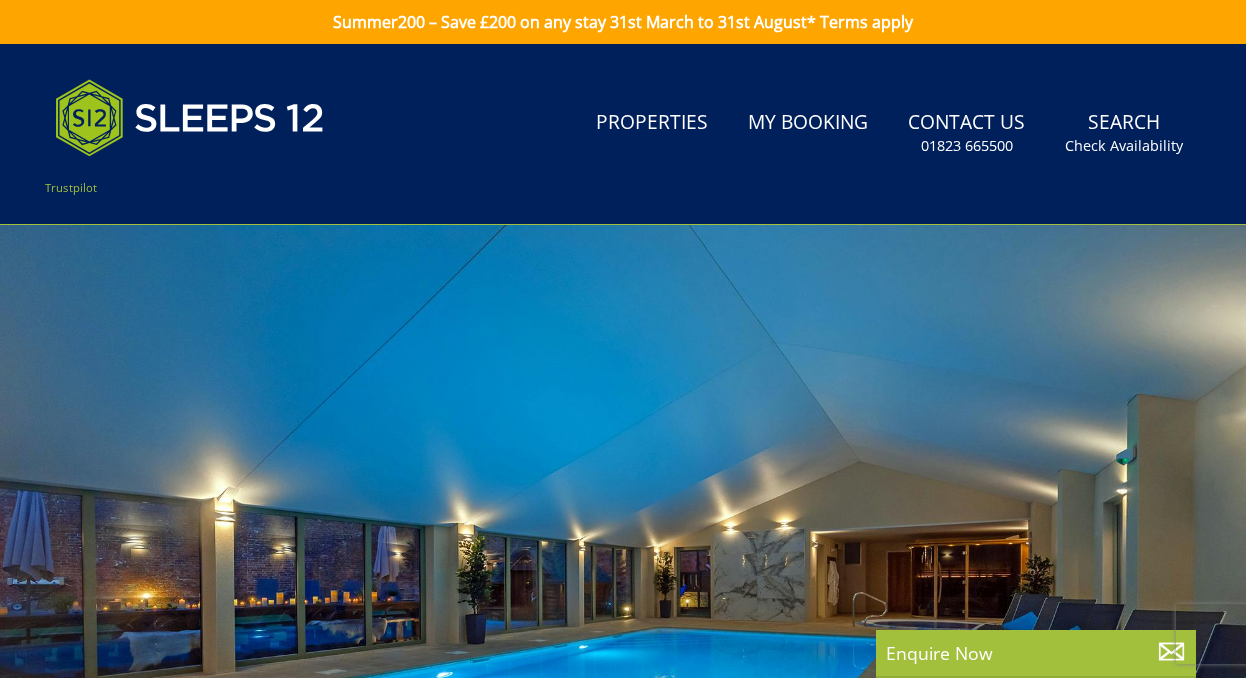 scroll, scrollTop: 0, scrollLeft: 0, axis: both 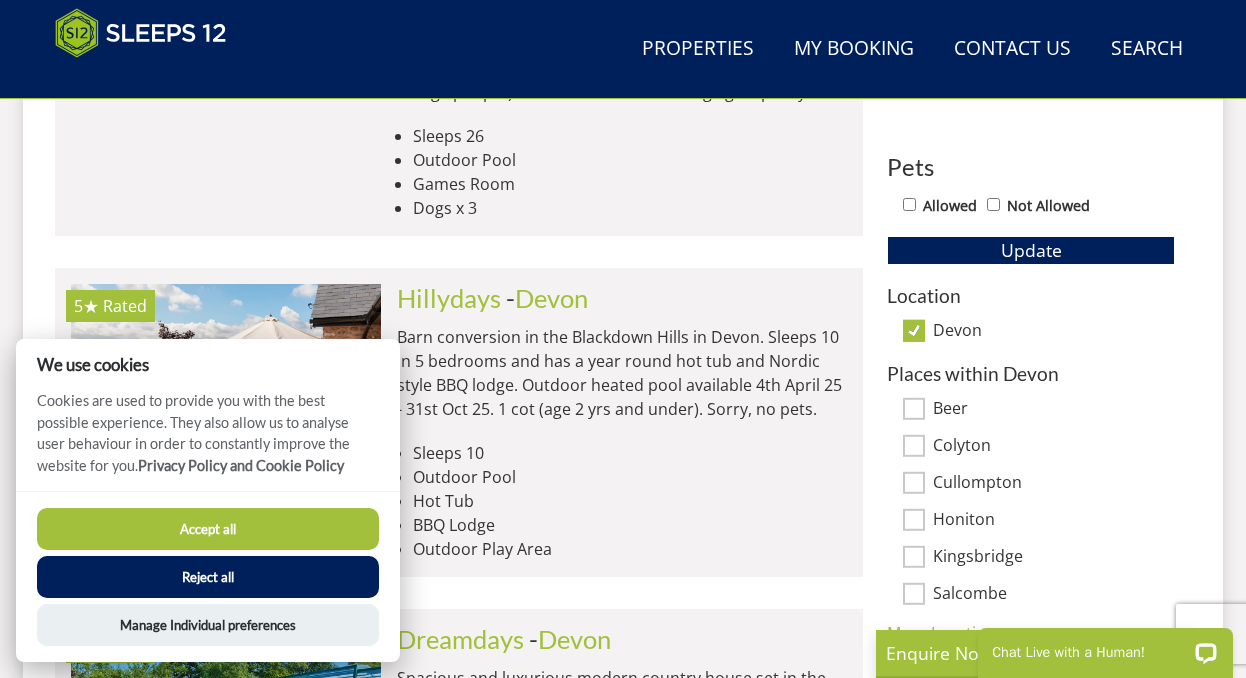 click on "Reject all" at bounding box center (208, 577) 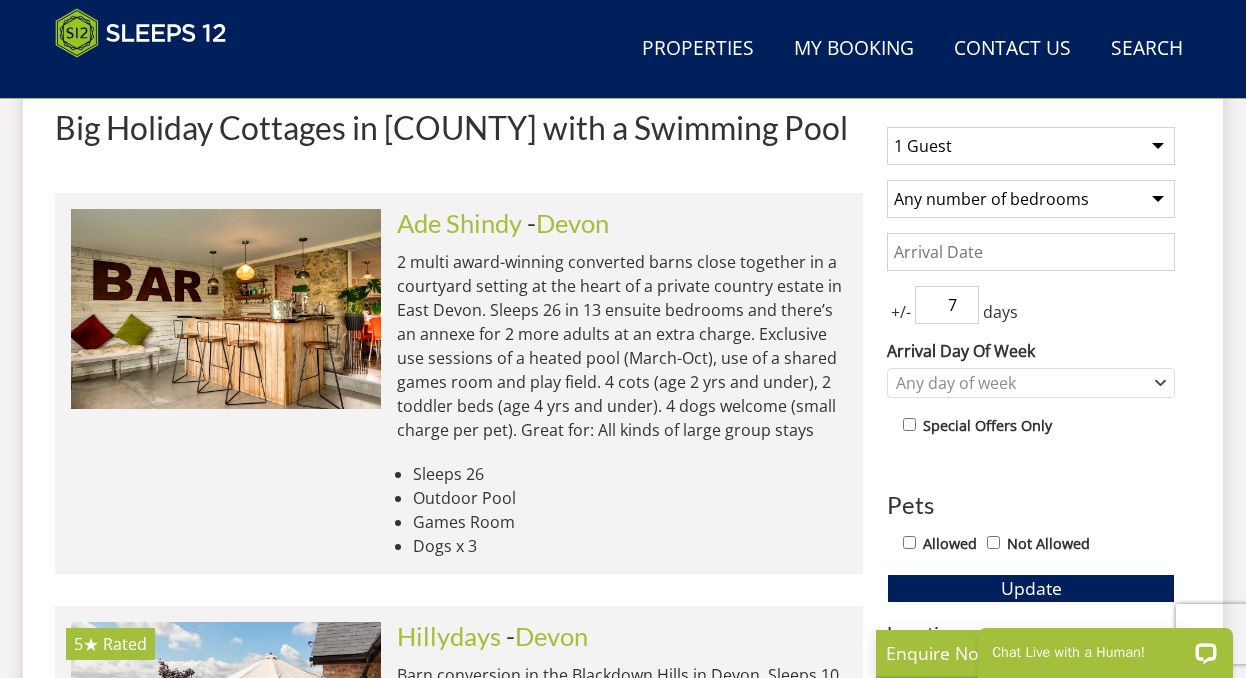 scroll, scrollTop: 786, scrollLeft: 0, axis: vertical 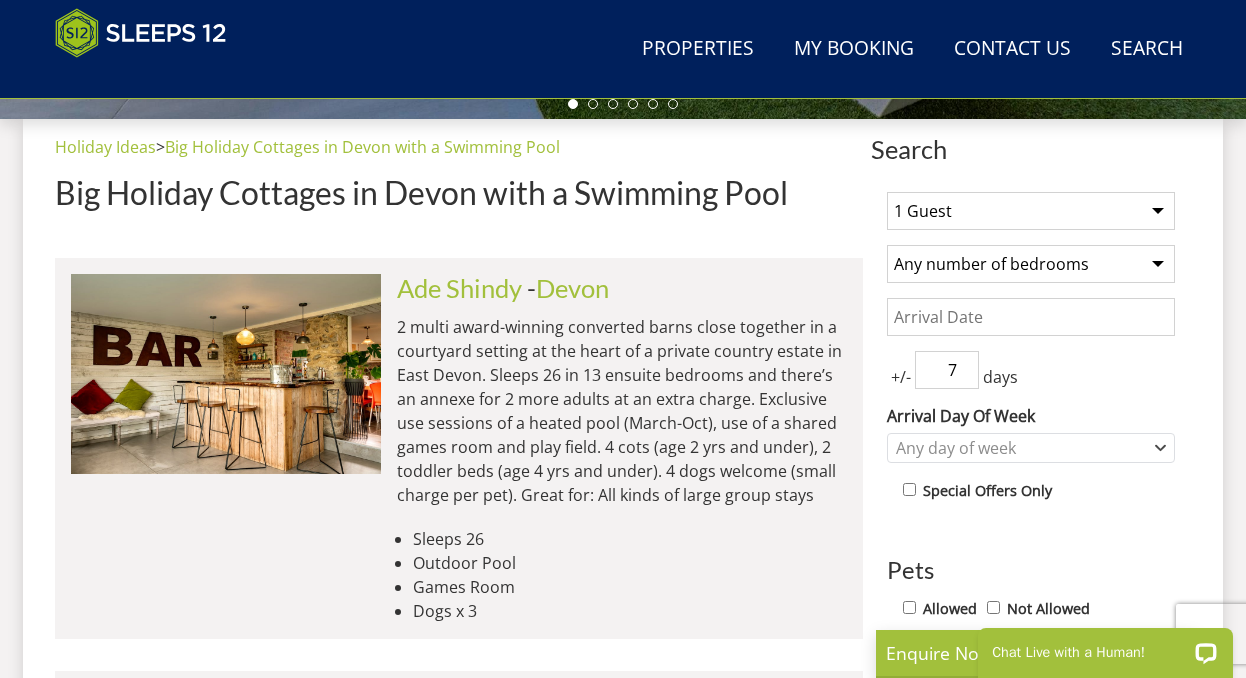 click on "1 Guest
2 Guests
3 Guests
4 Guests
5 Guests
6 Guests
7 Guests
8 Guests
9 Guests
10 Guests
11 Guests
12 Guests
13 Guests
14 Guests
15 Guests
16 Guests
17 Guests
18 Guests
19 Guests
20 Guests
21 Guests
22 Guests
23 Guests
24 Guests
25 Guests
26 Guests
27 Guests
28 Guests
29 Guests
30 Guests
31 Guests
32 Guests" at bounding box center (1031, 211) 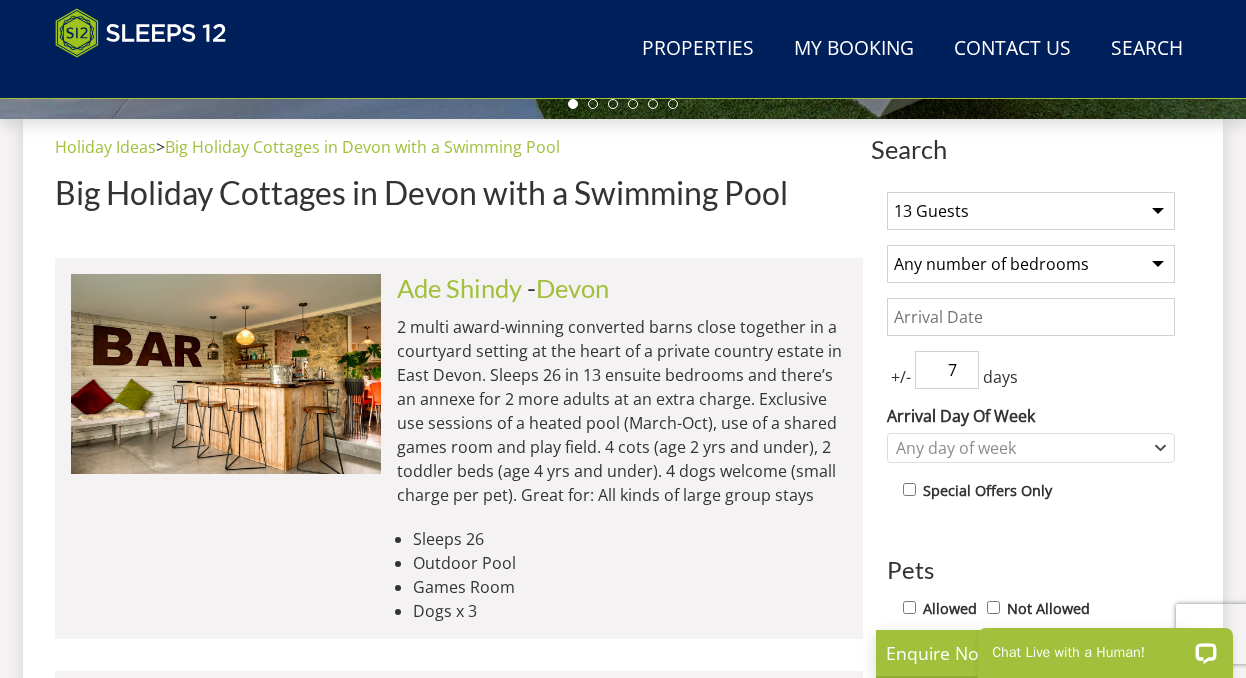 click on "Any number of bedrooms
4 Bedrooms
5 Bedrooms
6 Bedrooms
7 Bedrooms
8 Bedrooms
9 Bedrooms
10 Bedrooms
11 Bedrooms
12 Bedrooms
13 Bedrooms
14 Bedrooms
15 Bedrooms
16 Bedrooms" at bounding box center (1031, 264) 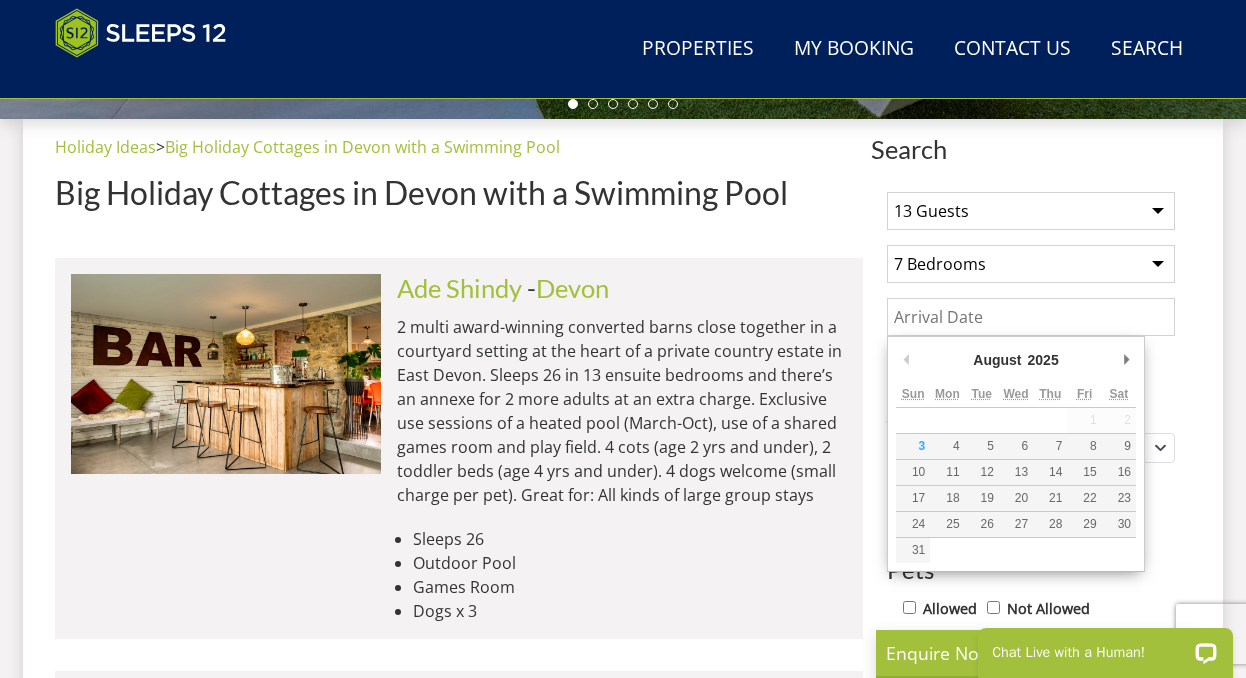click on "Date" at bounding box center [1031, 317] 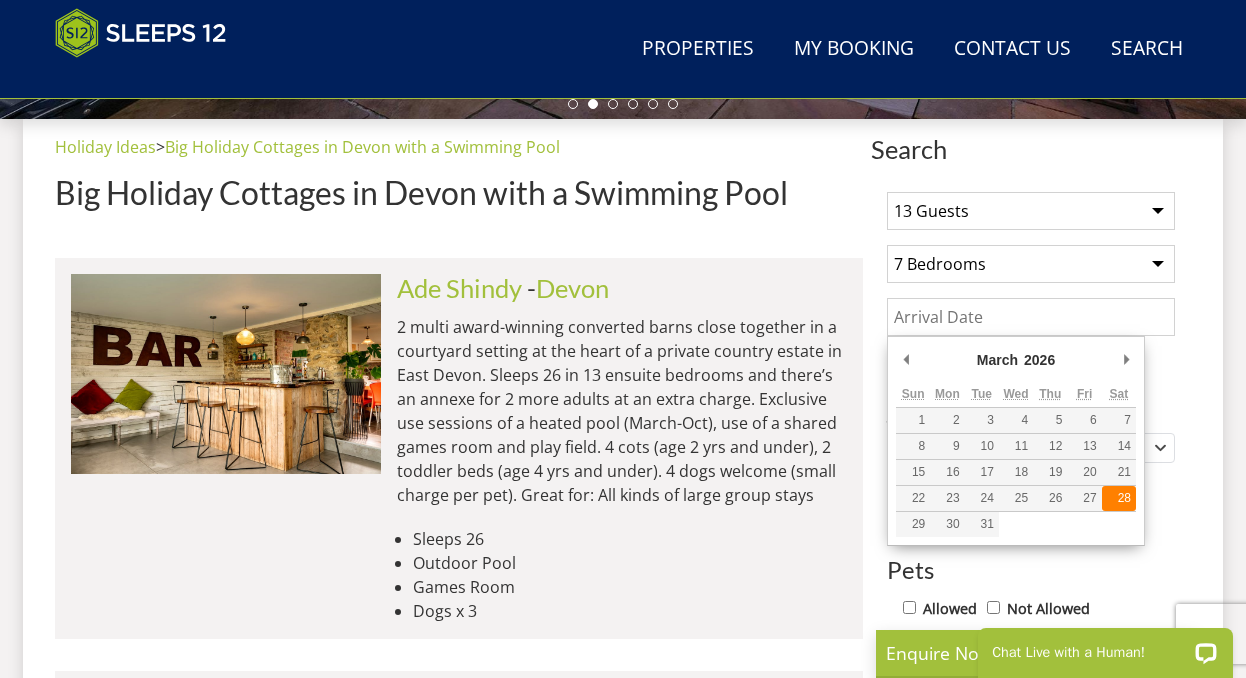 type on "28/03/2026" 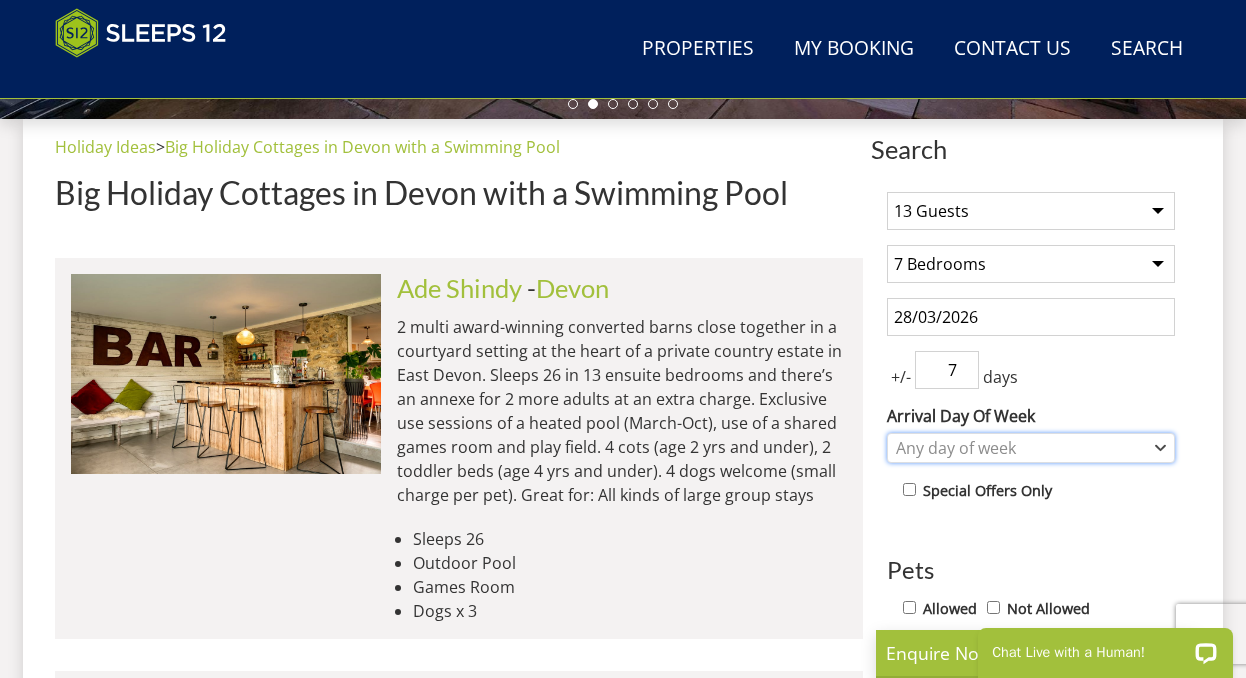 click on "Any day of week" at bounding box center (1020, 448) 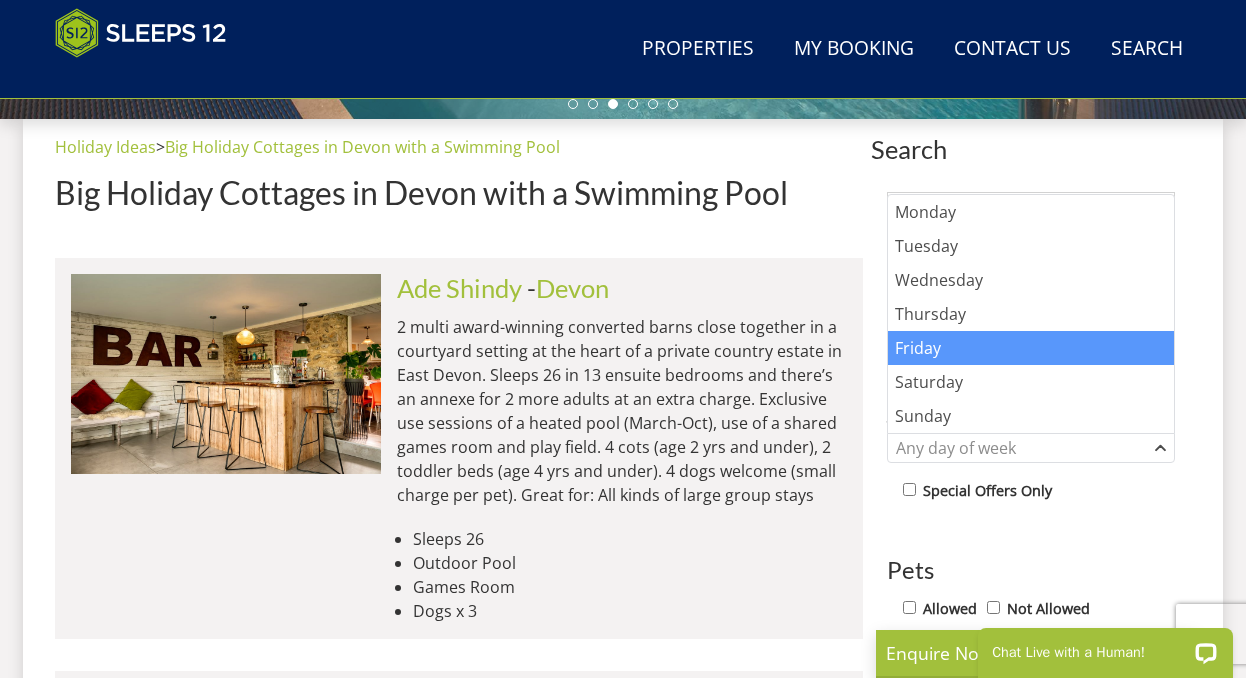 click on "Friday" at bounding box center (1031, 348) 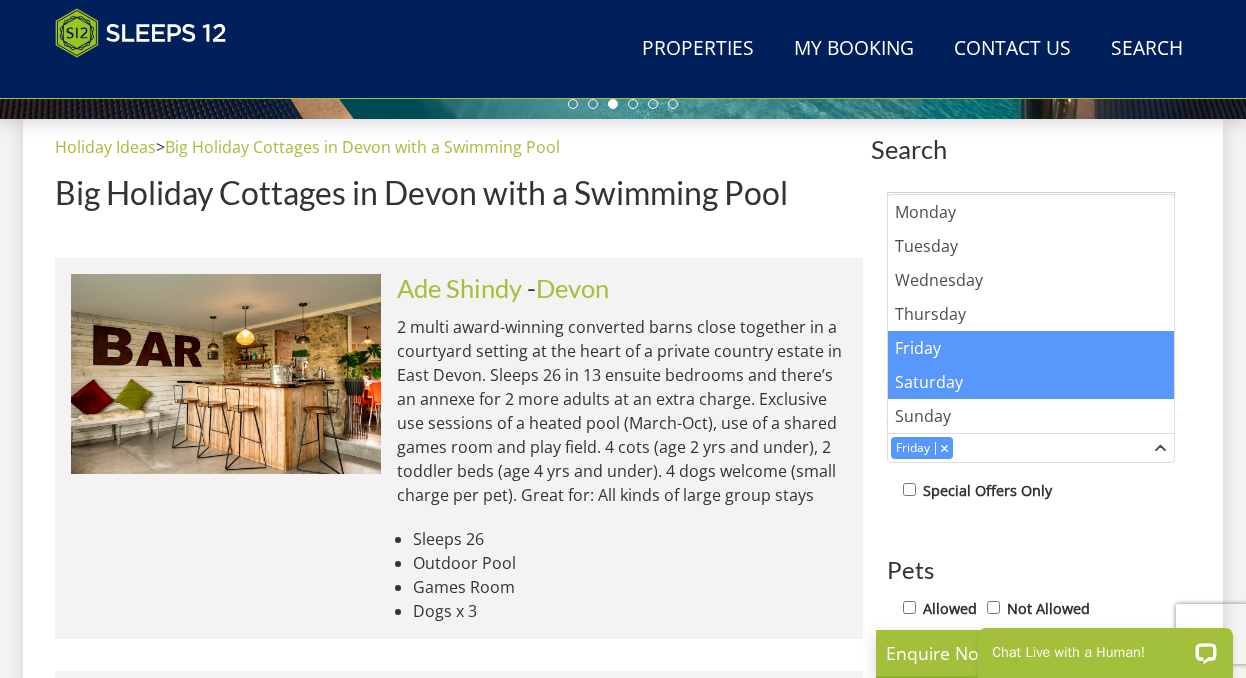 click on "Saturday" at bounding box center (1031, 382) 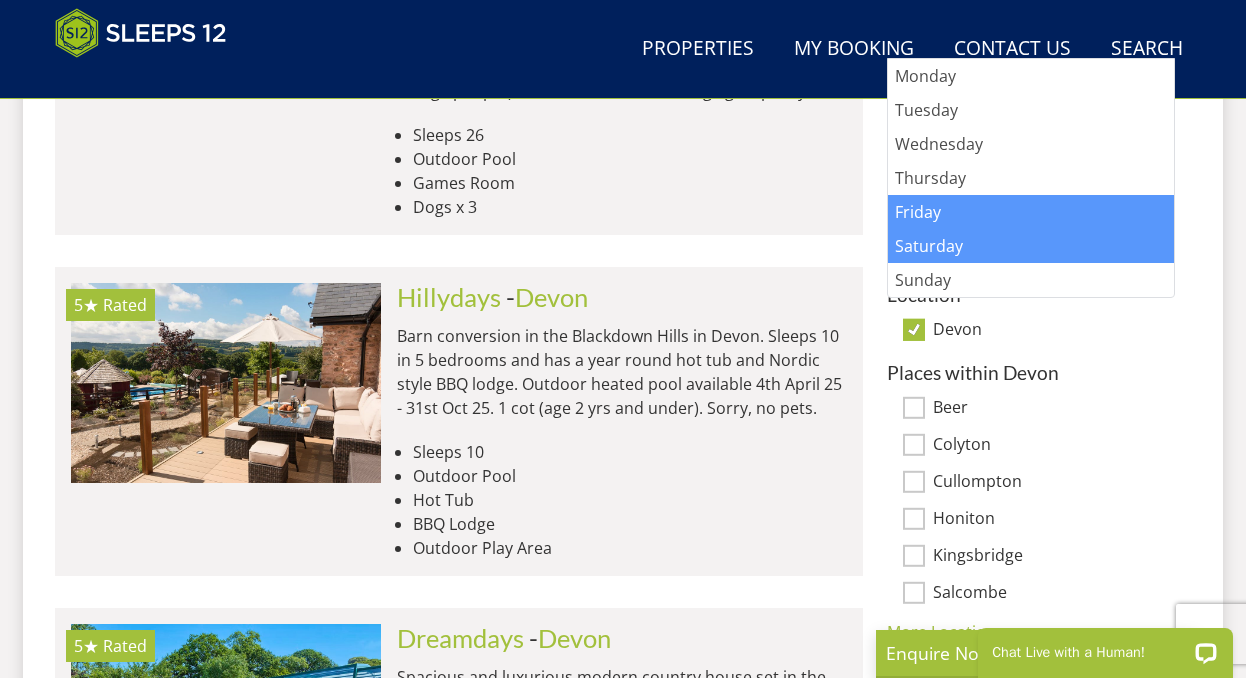 scroll, scrollTop: 1121, scrollLeft: 0, axis: vertical 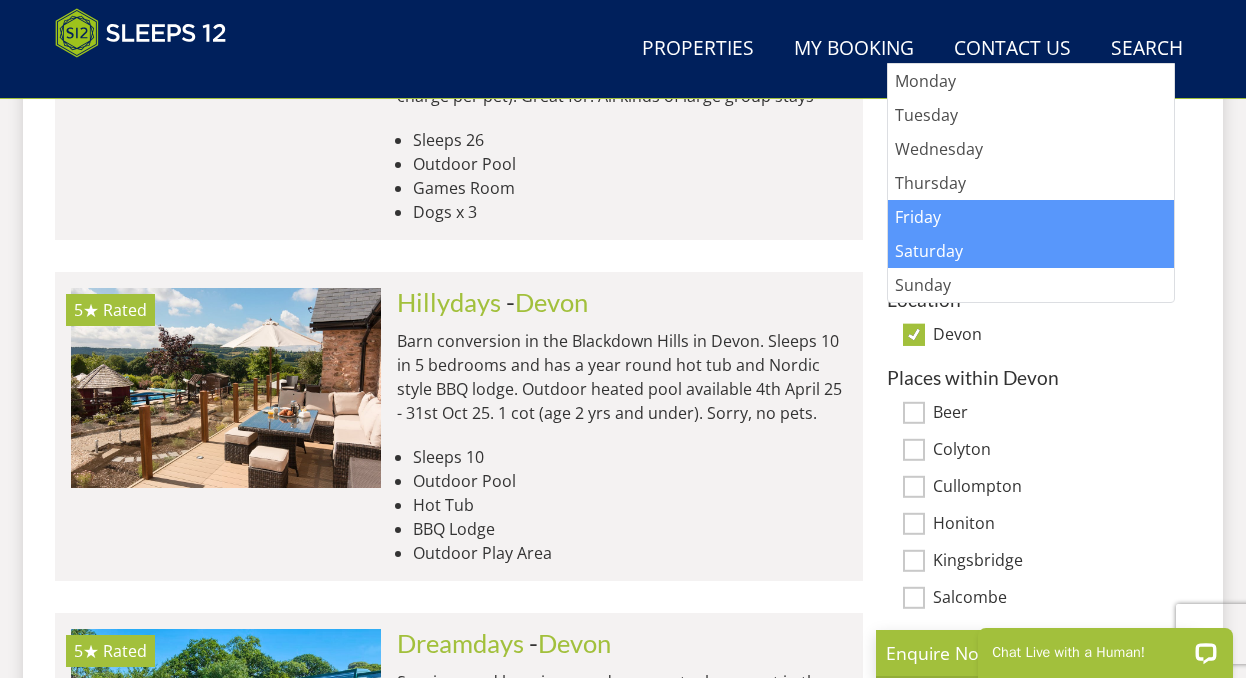 click on "Search
Search
1 Guest
2 Guests
3 Guests
4 Guests
5 Guests
6 Guests
7 Guests
8 Guests
9 Guests
10 Guests
11 Guests
12 Guests
13 Guests
14 Guests
15 Guests
16 Guests
17 Guests
18 Guests
19 Guests
20 Guests
21 Guests
22 Guests
23 Guests
24 Guests
25 Guests
26 Guests
27 Guests
28 Guests
29 Guests
30 Guests
31 Guests
32 Guests
Any number of bedrooms
4 Bedrooms
5 Bedrooms
6 Bedrooms
7 Bedrooms
8 Bedrooms
9 Bedrooms
10 Bedrooms
11 Bedrooms
12 Bedrooms
13 Bedrooms
14 Bedrooms
15 Bedrooms
16 Bedrooms
28/03/2026
+/-
7
days Pets" at bounding box center (623, 2195) 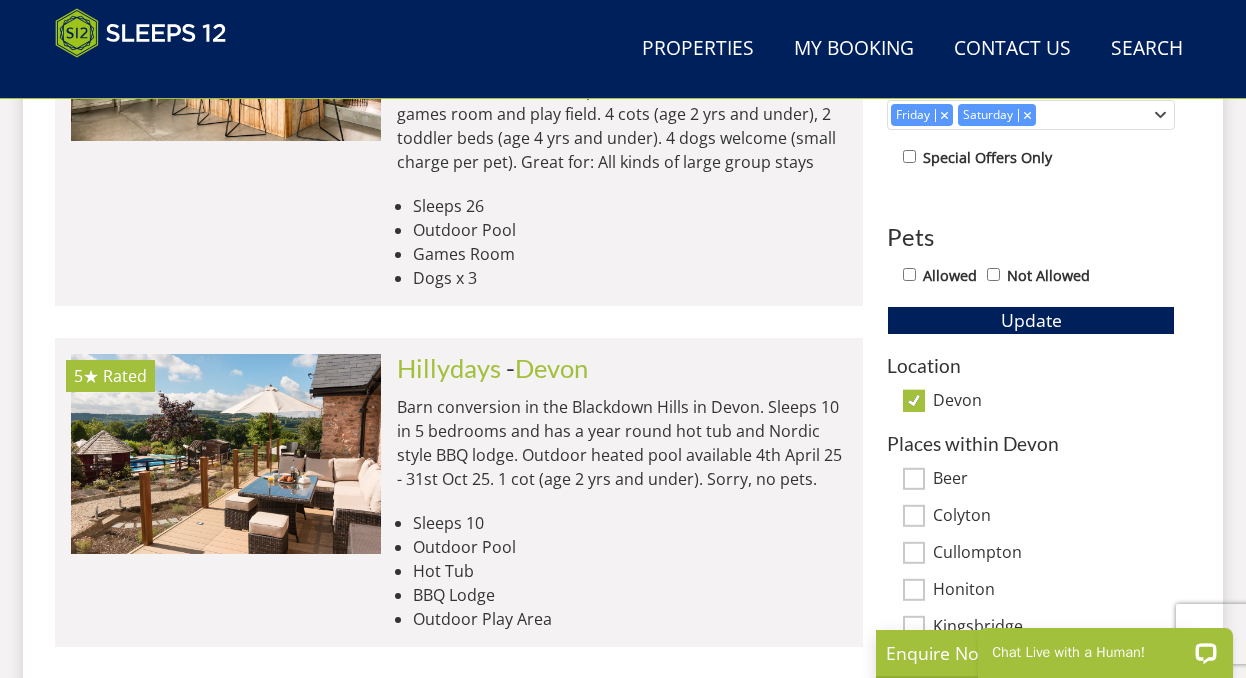 scroll, scrollTop: 1051, scrollLeft: 0, axis: vertical 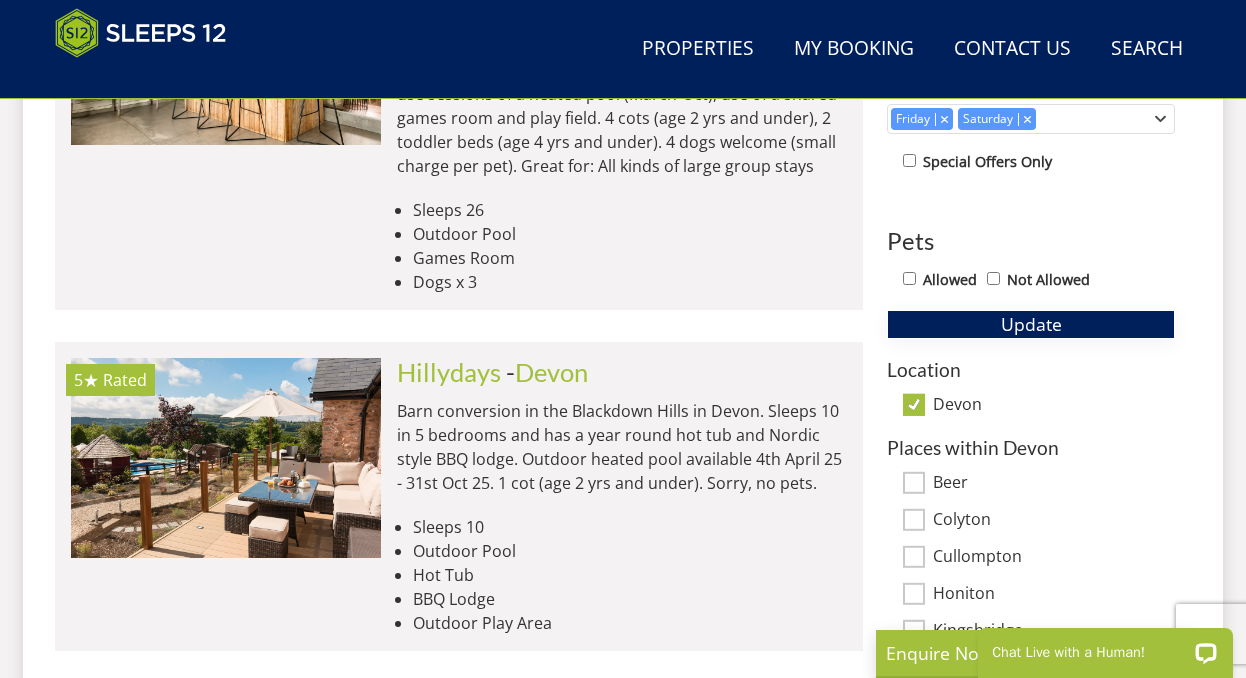 click on "Update" at bounding box center (1031, 324) 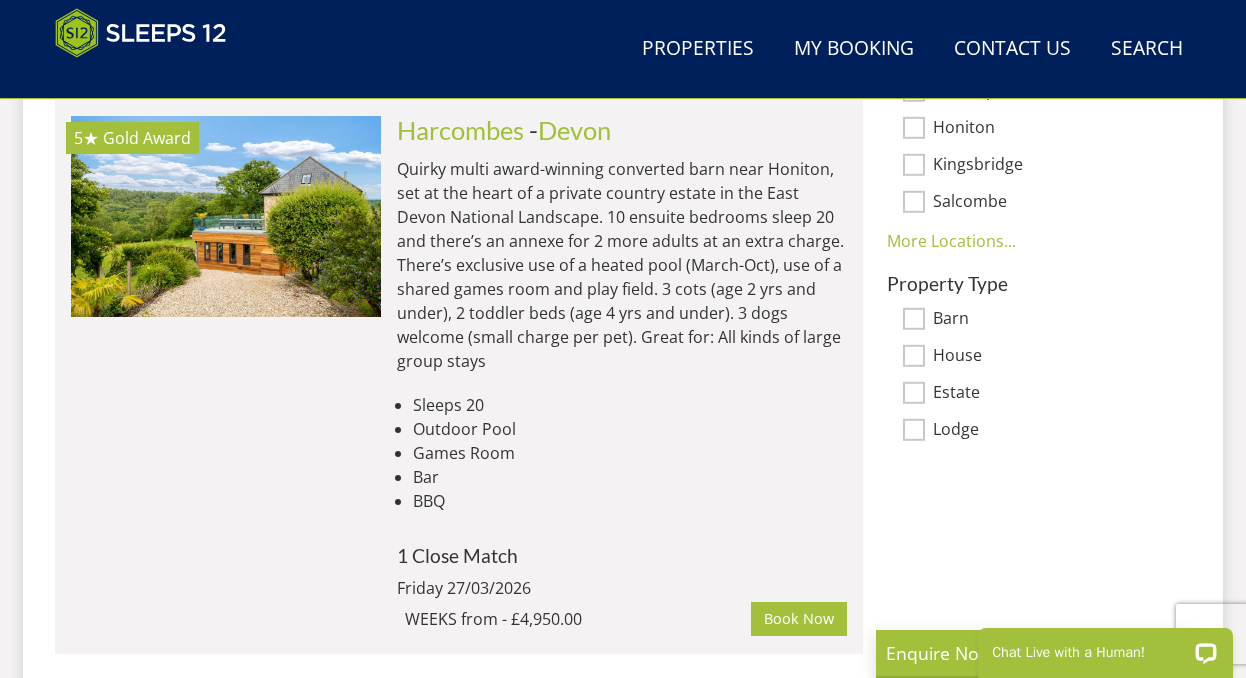 scroll, scrollTop: 1518, scrollLeft: 0, axis: vertical 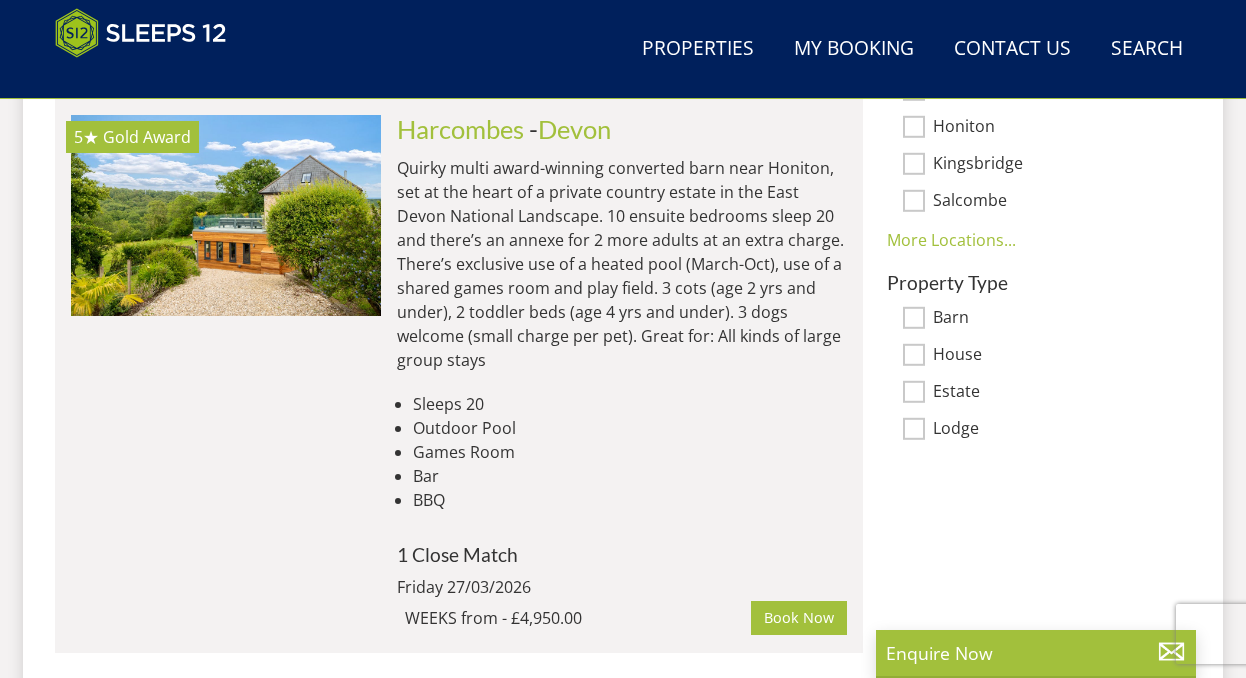 click on "Quirky multi award-winning converted barn near Honiton, set at the heart of a private country estate in the East Devon National Landscape. 10 ensuite bedrooms sleep 20 and there’s an annexe for 2 more adults at an extra charge. There’s exclusive use of a heated pool (March-Oct), use of a shared games room and play field. 3 cots (age 2 yrs and under), 2 toddler beds (age 4 yrs and under). 3 dogs welcome (small charge per pet).
Great for: All kinds of large group stays" at bounding box center (622, 264) 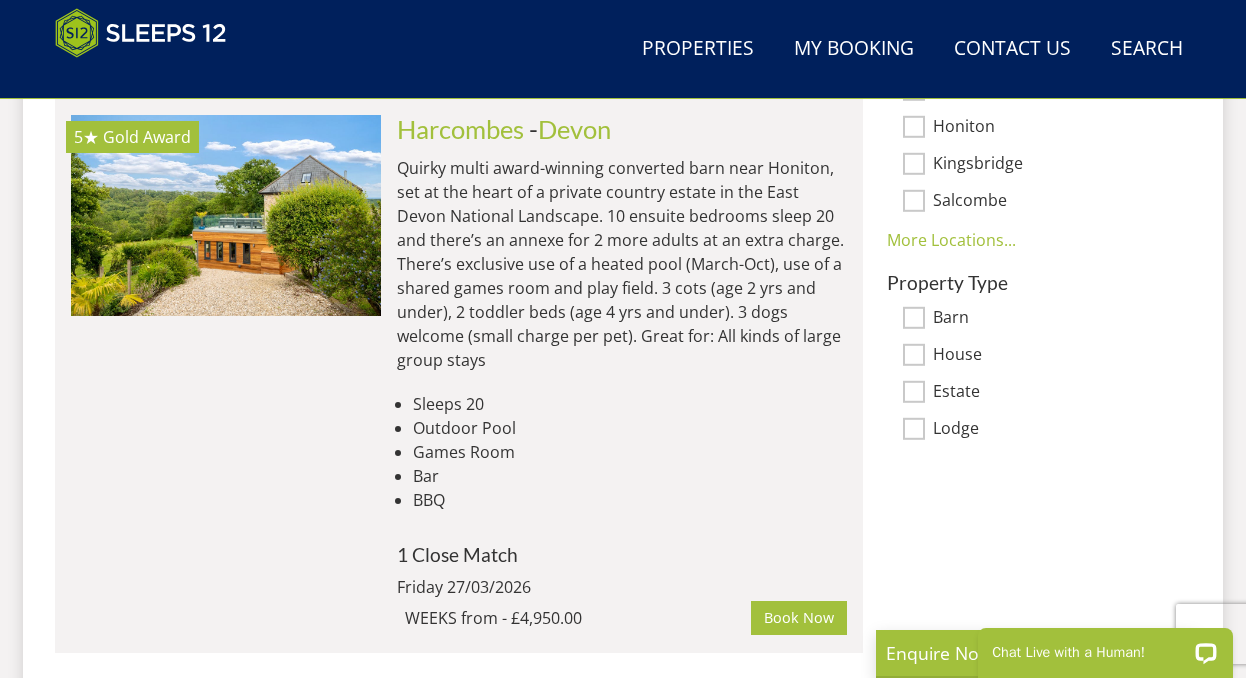 click on "Quirky multi award-winning converted barn near Honiton, set at the heart of a private country estate in the East Devon National Landscape. 10 ensuite bedrooms sleep 20 and there’s an annexe for 2 more adults at an extra charge. There’s exclusive use of a heated pool (March-Oct), use of a shared games room and play field. 3 cots (age 2 yrs and under), 2 toddler beds (age 4 yrs and under). 3 dogs welcome (small charge per pet).
Great for: All kinds of large group stays" at bounding box center [622, 264] 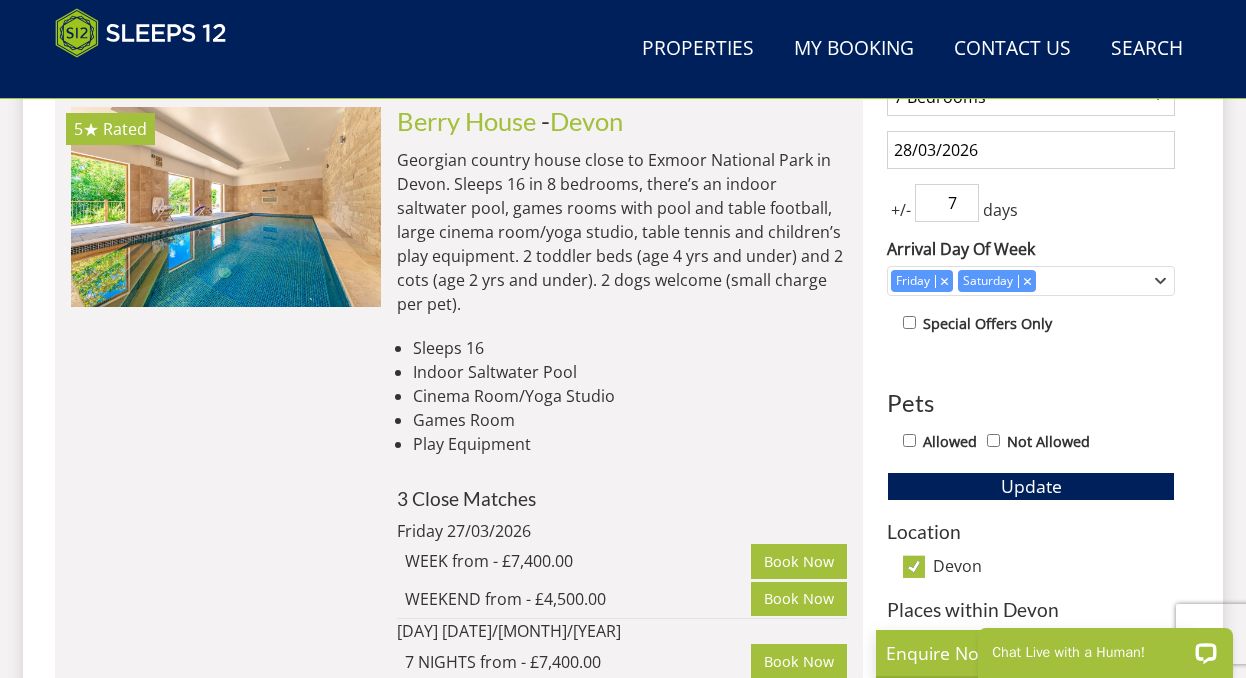 scroll, scrollTop: 678, scrollLeft: 0, axis: vertical 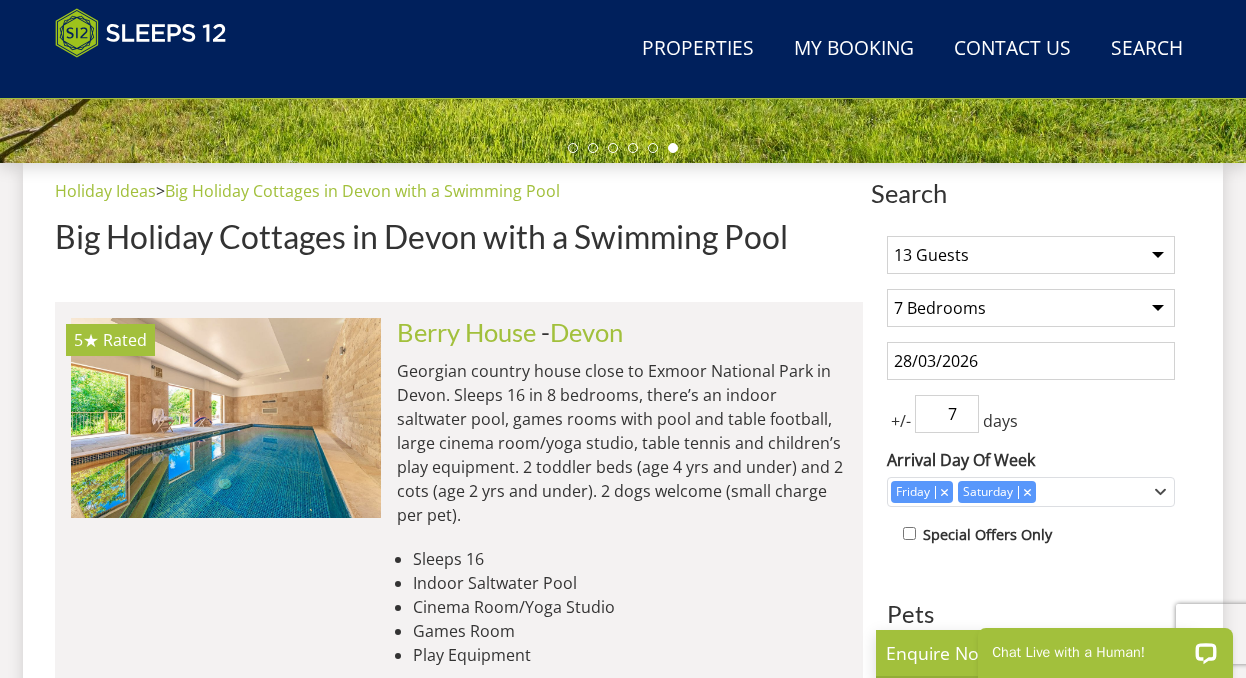 click on "1 Guest
2 Guests
3 Guests
4 Guests
5 Guests
6 Guests
7 Guests
8 Guests
9 Guests
10 Guests
11 Guests
12 Guests
13 Guests
14 Guests
15 Guests
16 Guests
17 Guests
18 Guests
19 Guests
20 Guests
21 Guests
22 Guests
23 Guests
24 Guests
25 Guests
26 Guests
27 Guests
28 Guests
29 Guests
30 Guests
31 Guests
32 Guests" at bounding box center (1031, 255) 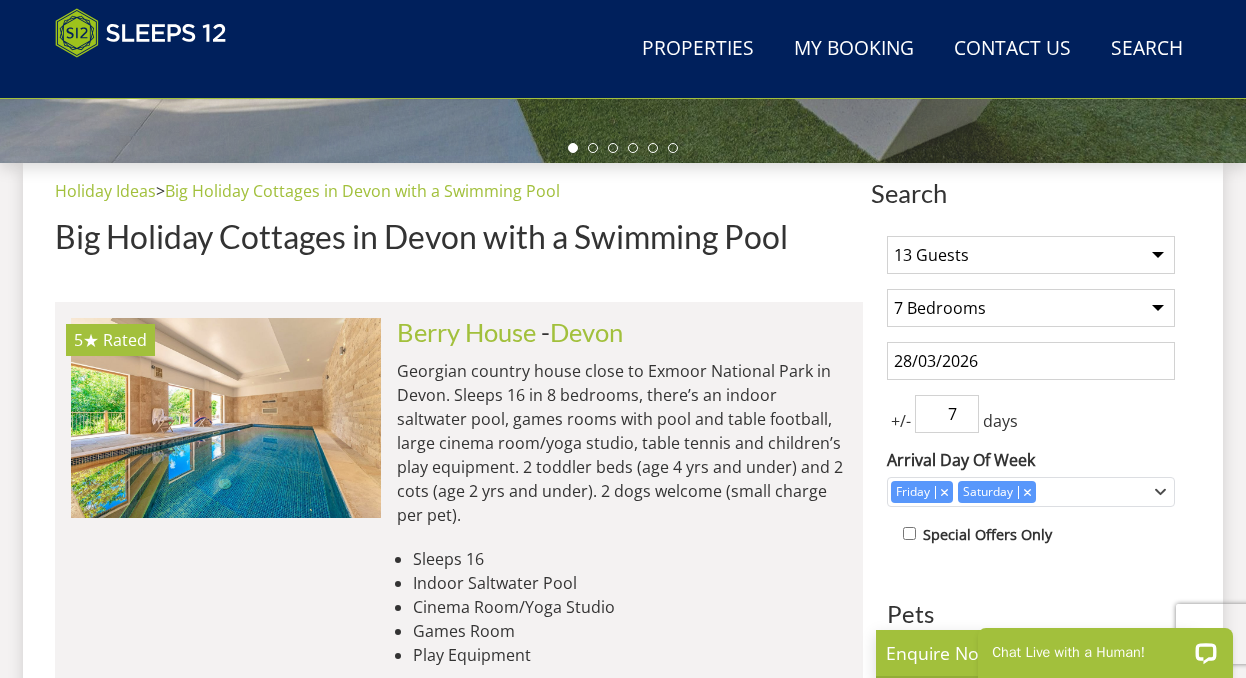 select on "6" 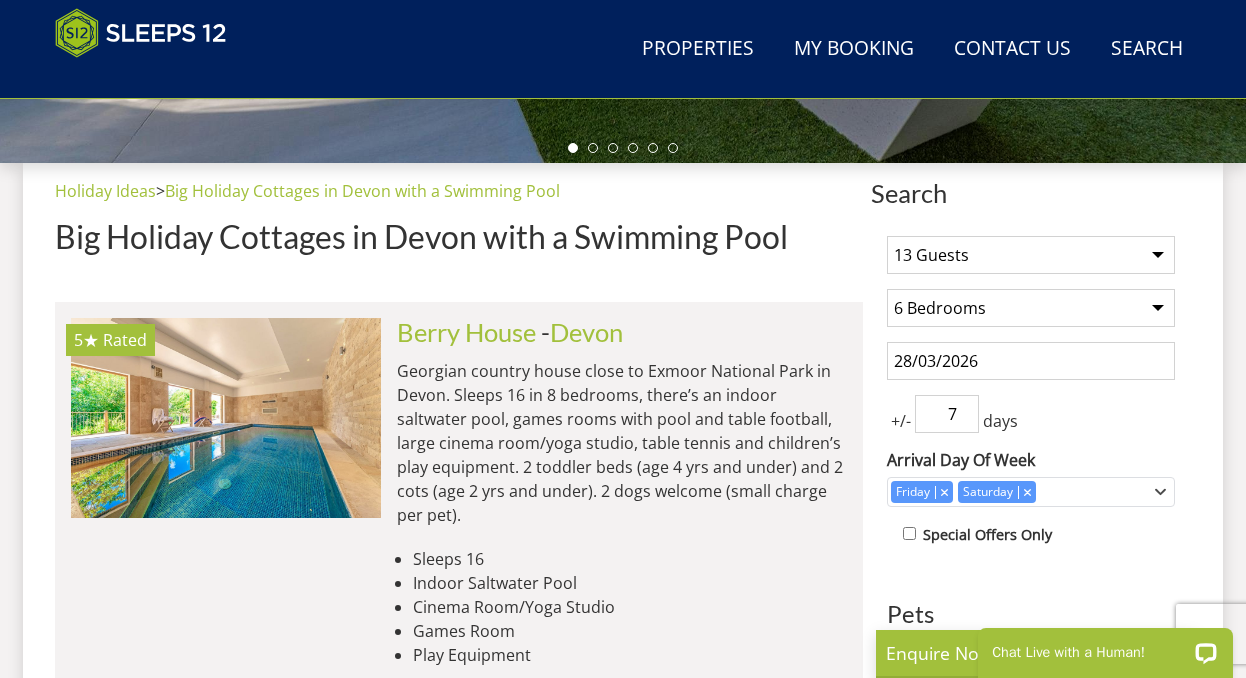 click on "28/03/2026" at bounding box center (1031, 361) 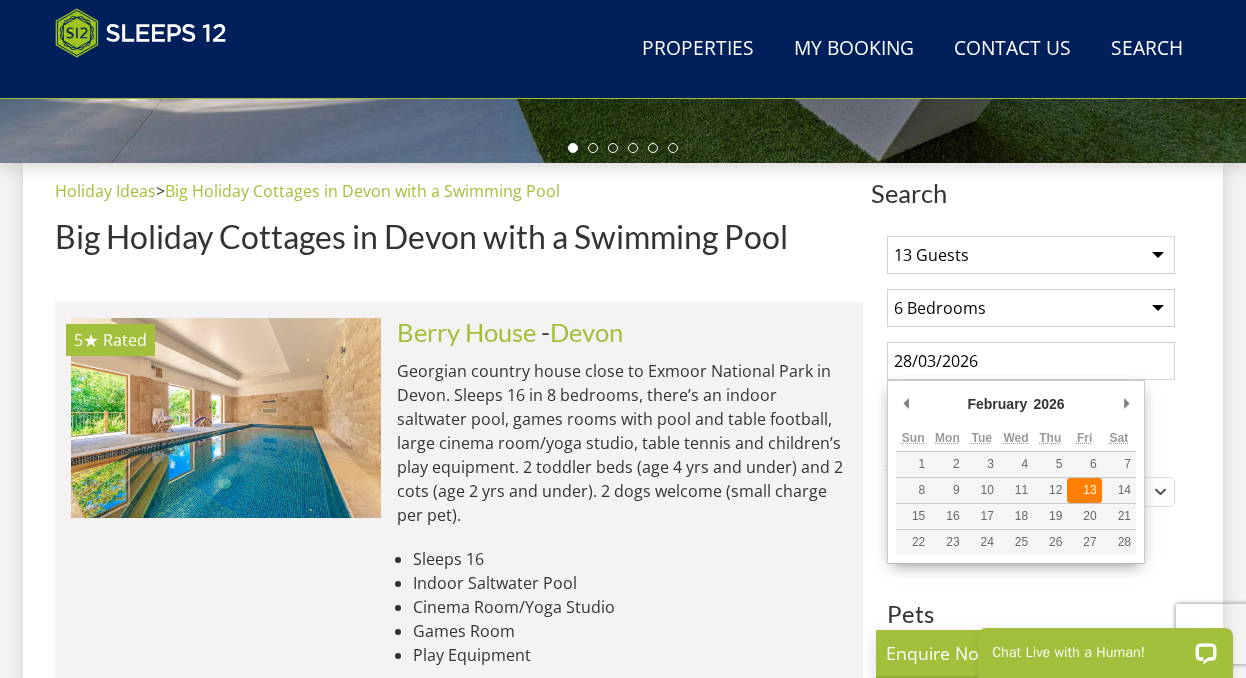type on "13/02/2026" 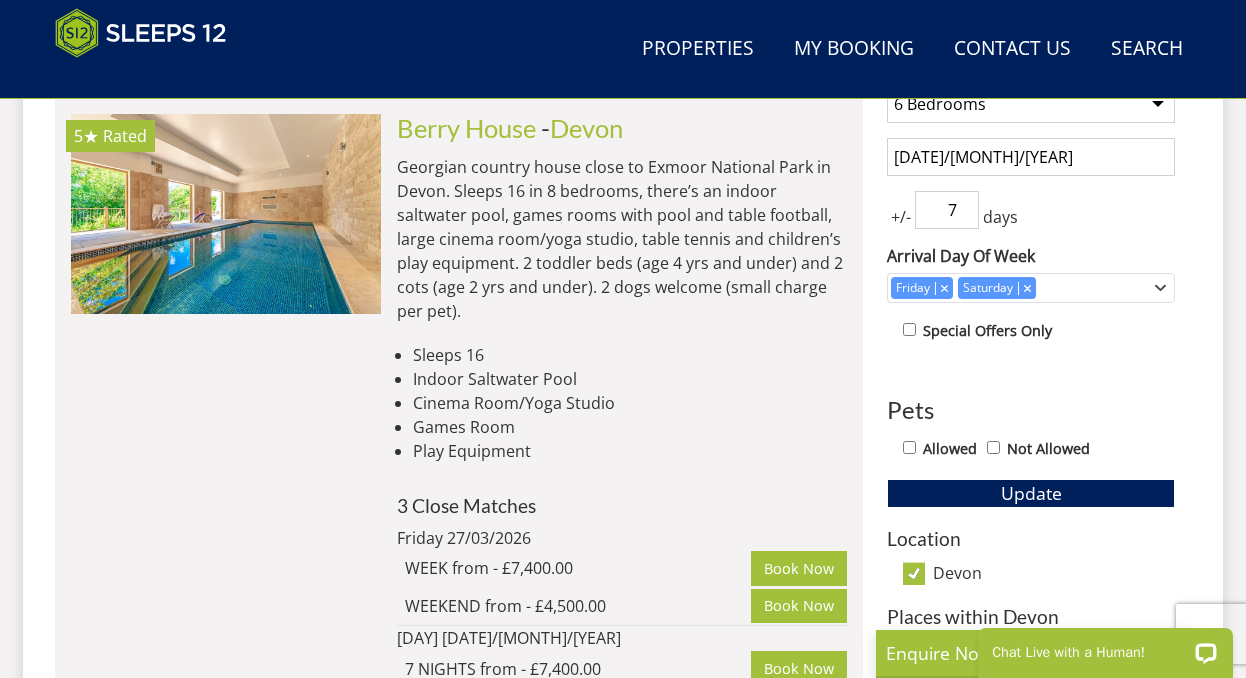 scroll, scrollTop: 886, scrollLeft: 0, axis: vertical 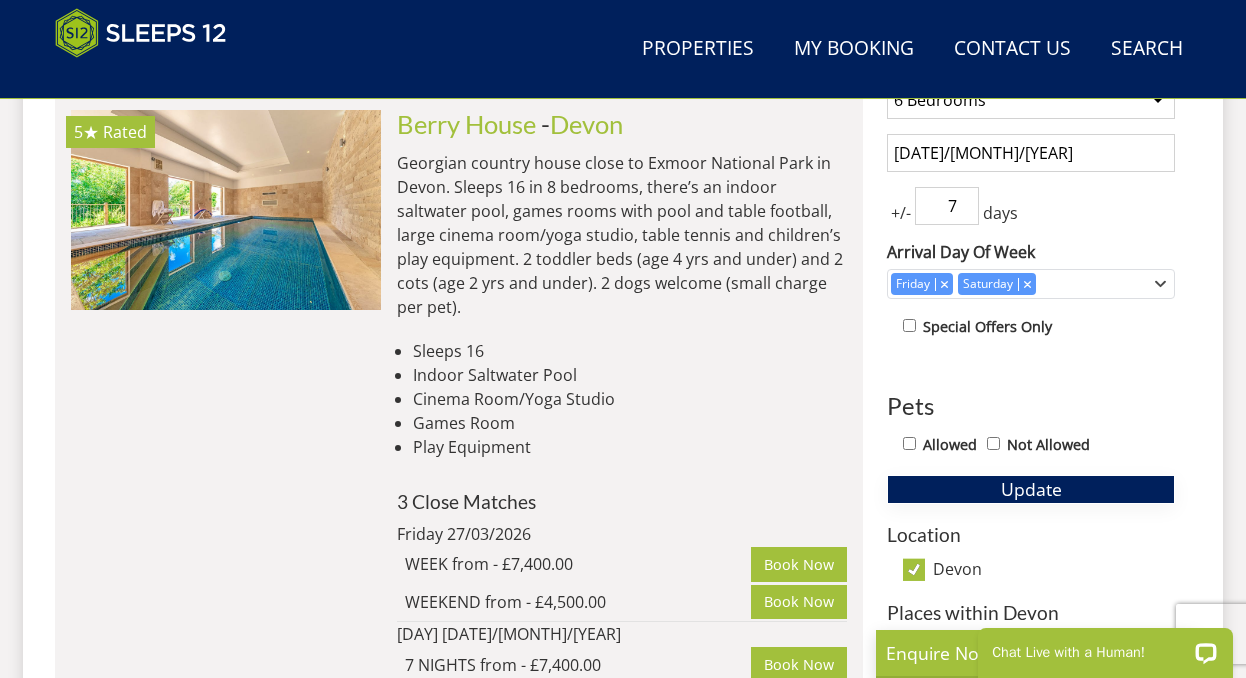 click on "Update" at bounding box center (1031, 489) 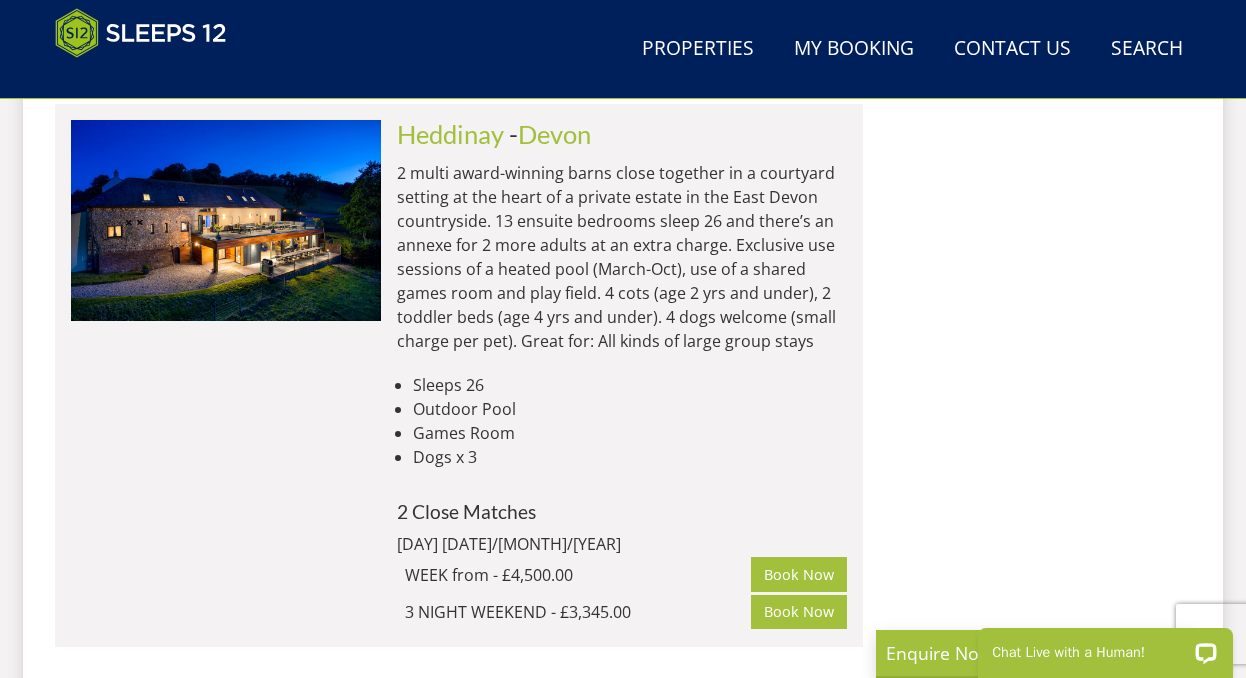 scroll, scrollTop: 4210, scrollLeft: 0, axis: vertical 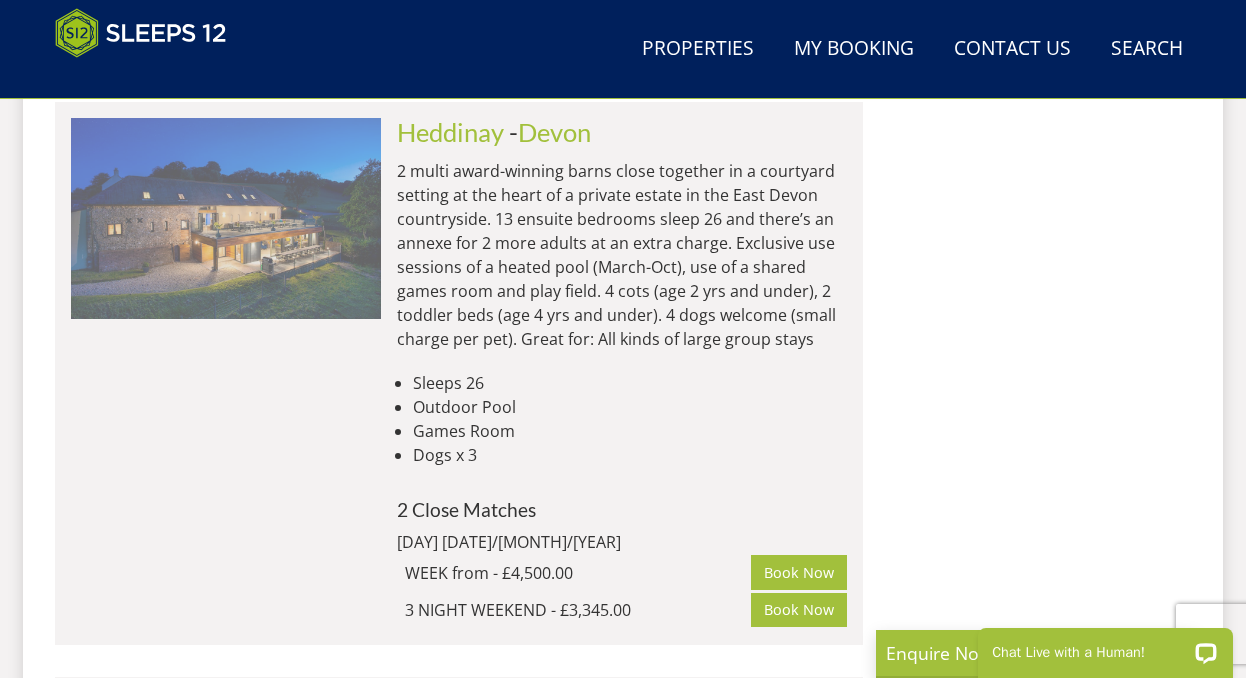 click at bounding box center [226, 218] 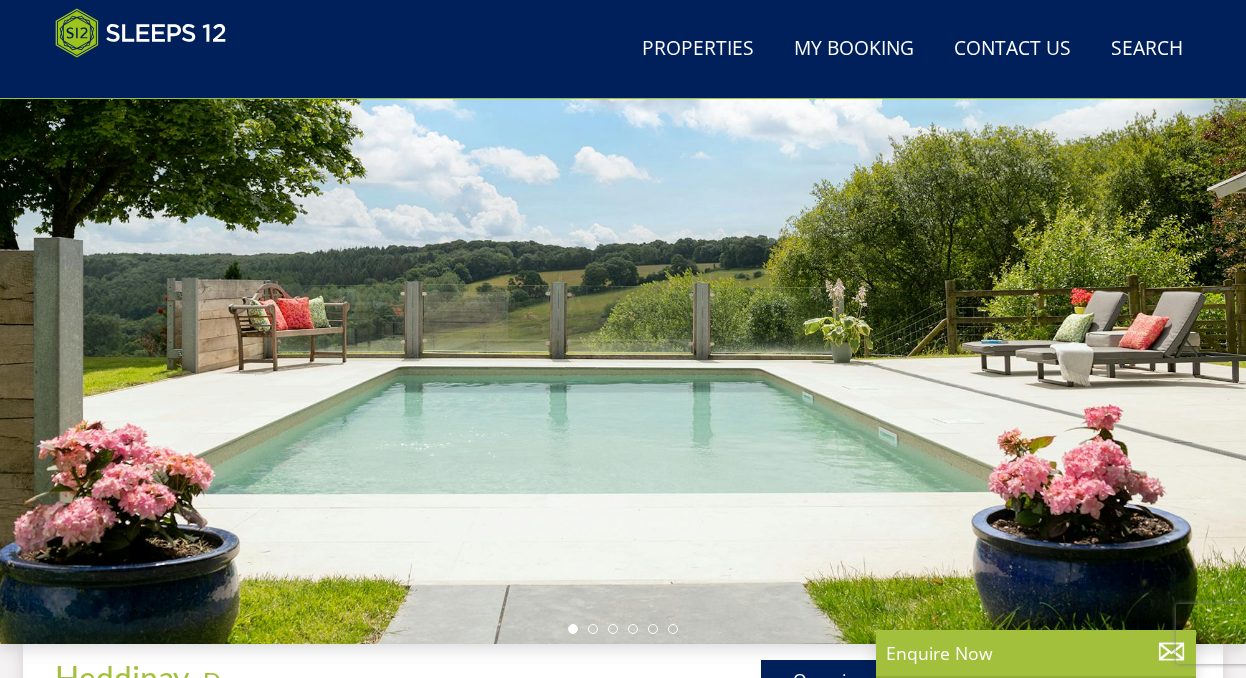 scroll, scrollTop: 173, scrollLeft: 0, axis: vertical 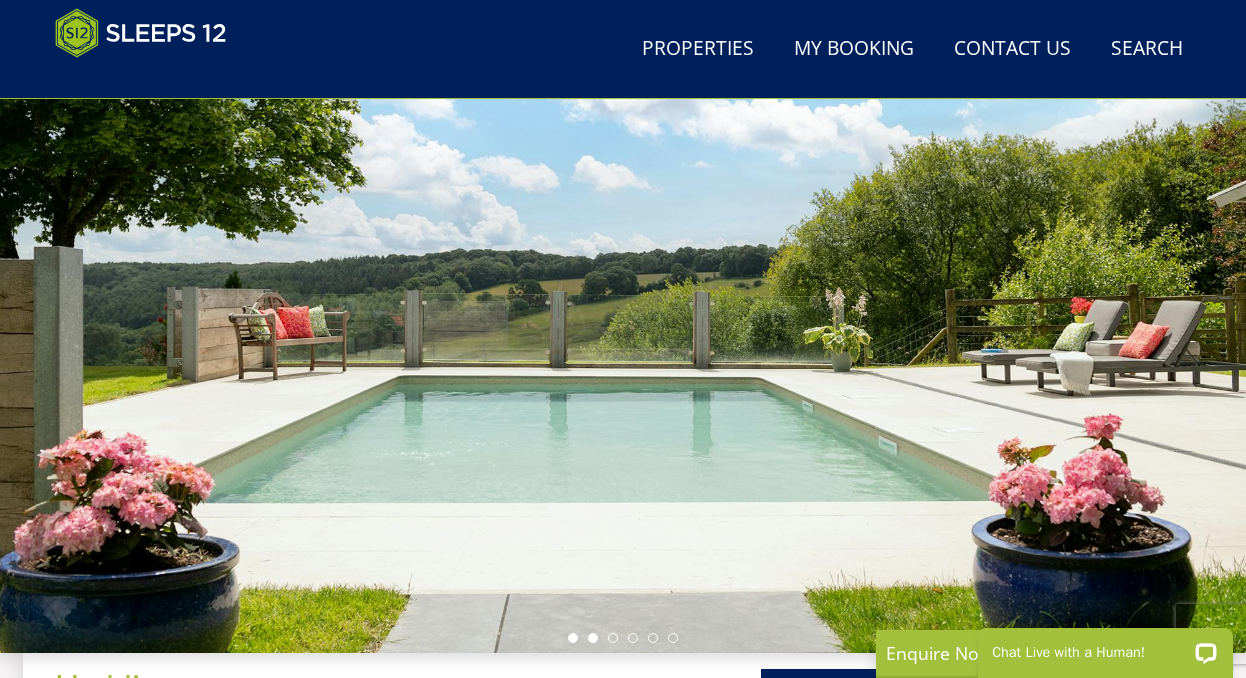 click at bounding box center (593, 638) 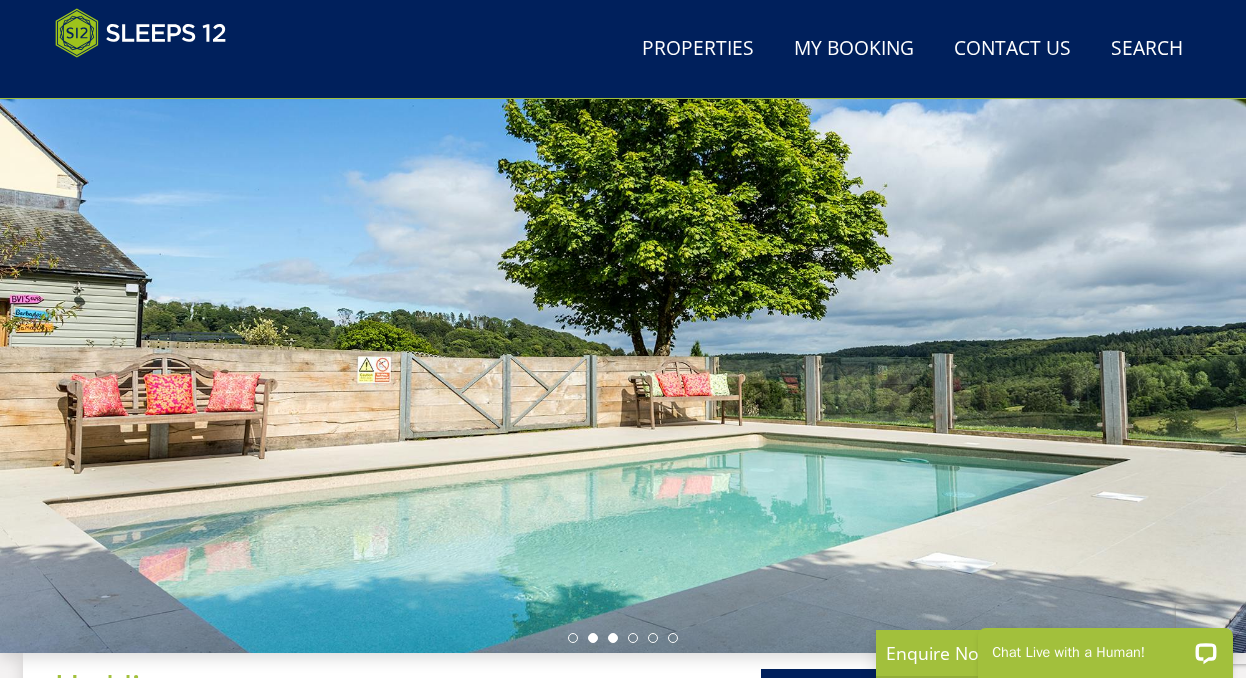 click at bounding box center (613, 638) 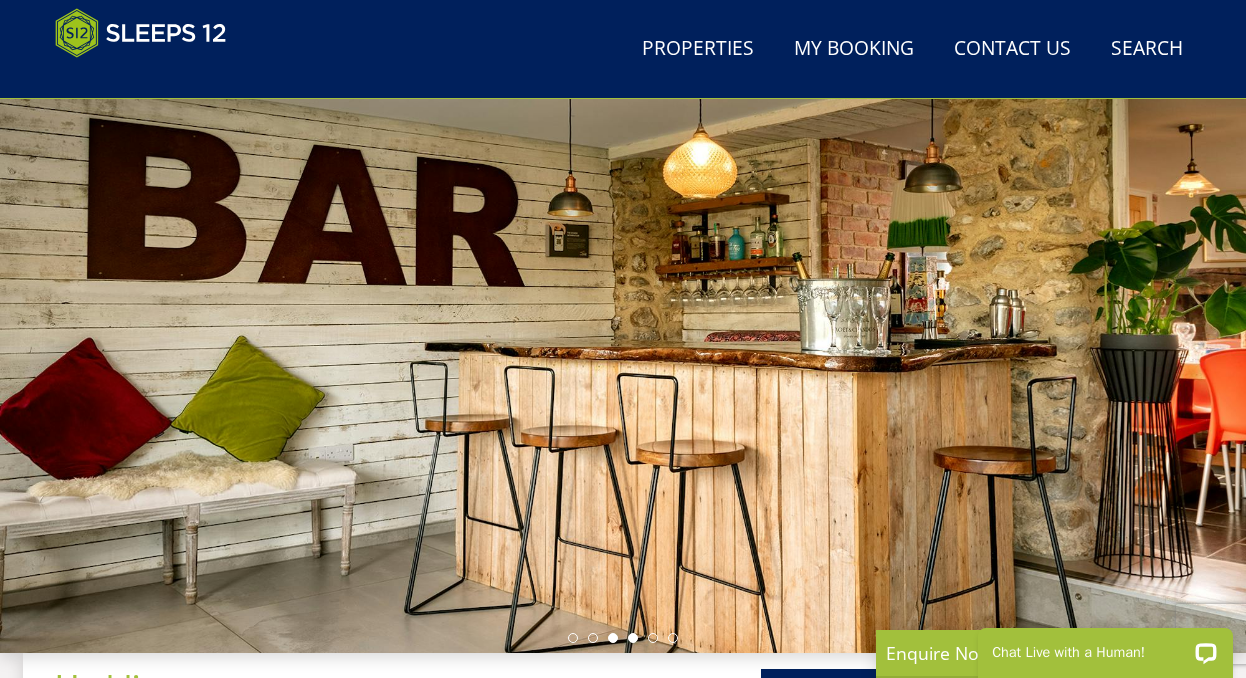 click at bounding box center (633, 638) 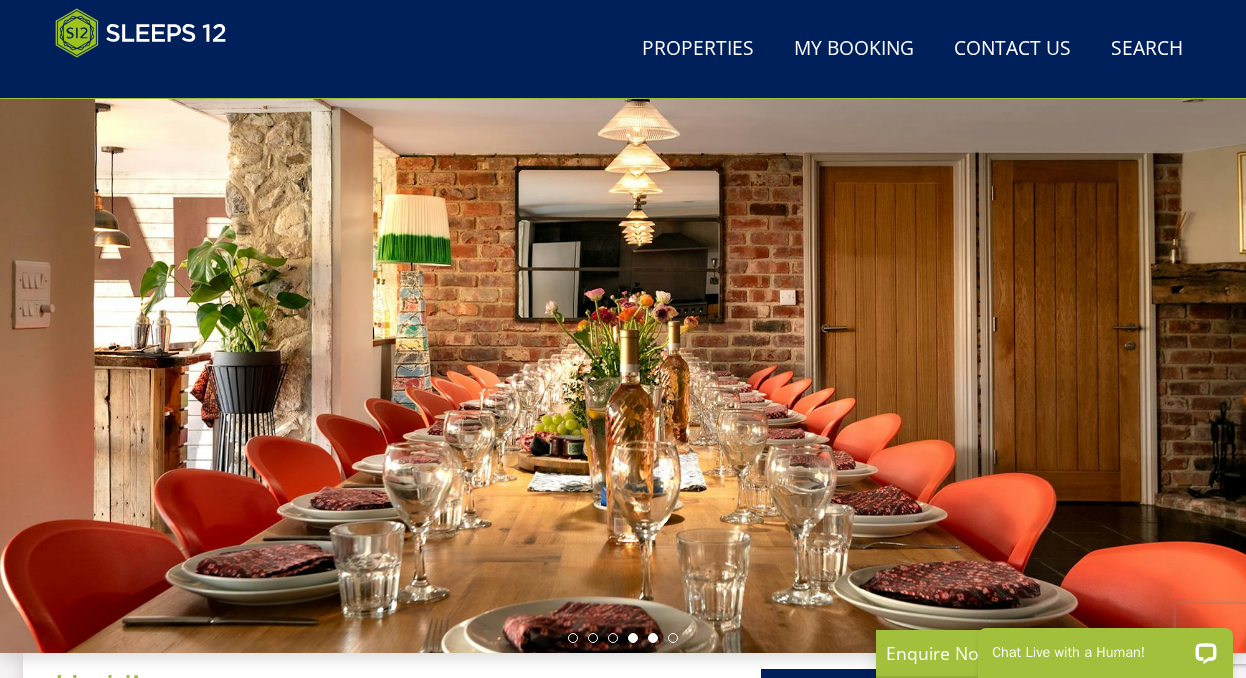 click at bounding box center (653, 638) 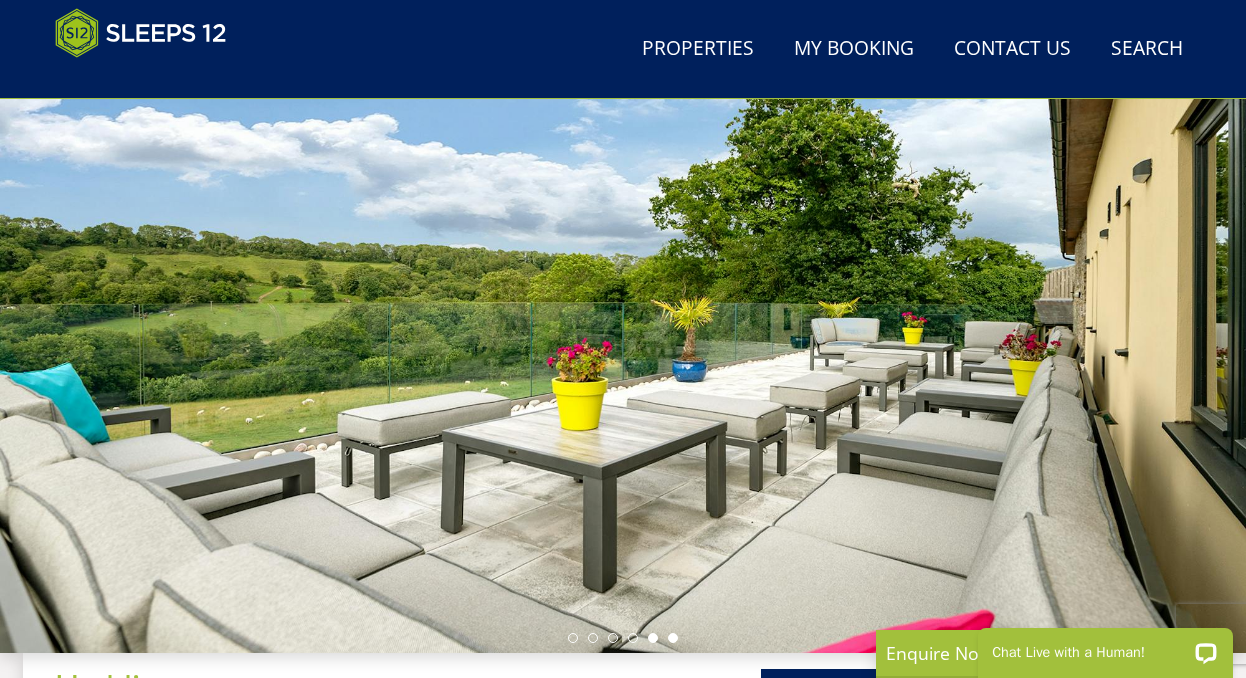 click at bounding box center (673, 638) 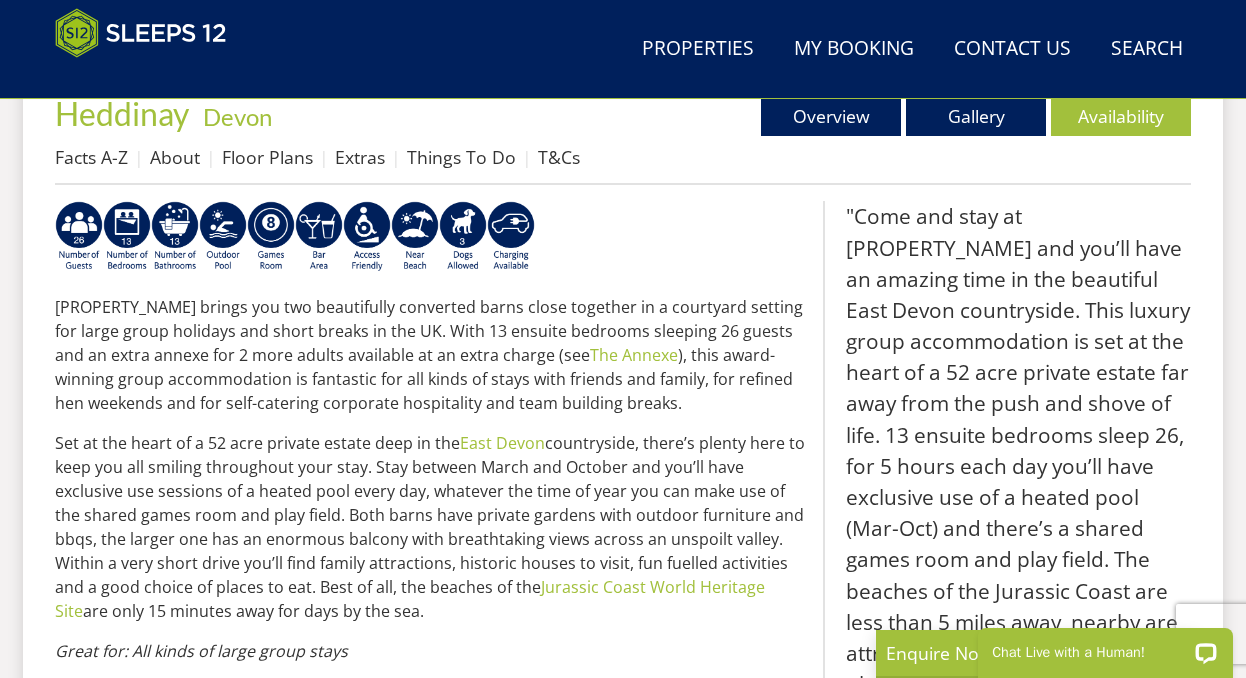 scroll, scrollTop: 465, scrollLeft: 0, axis: vertical 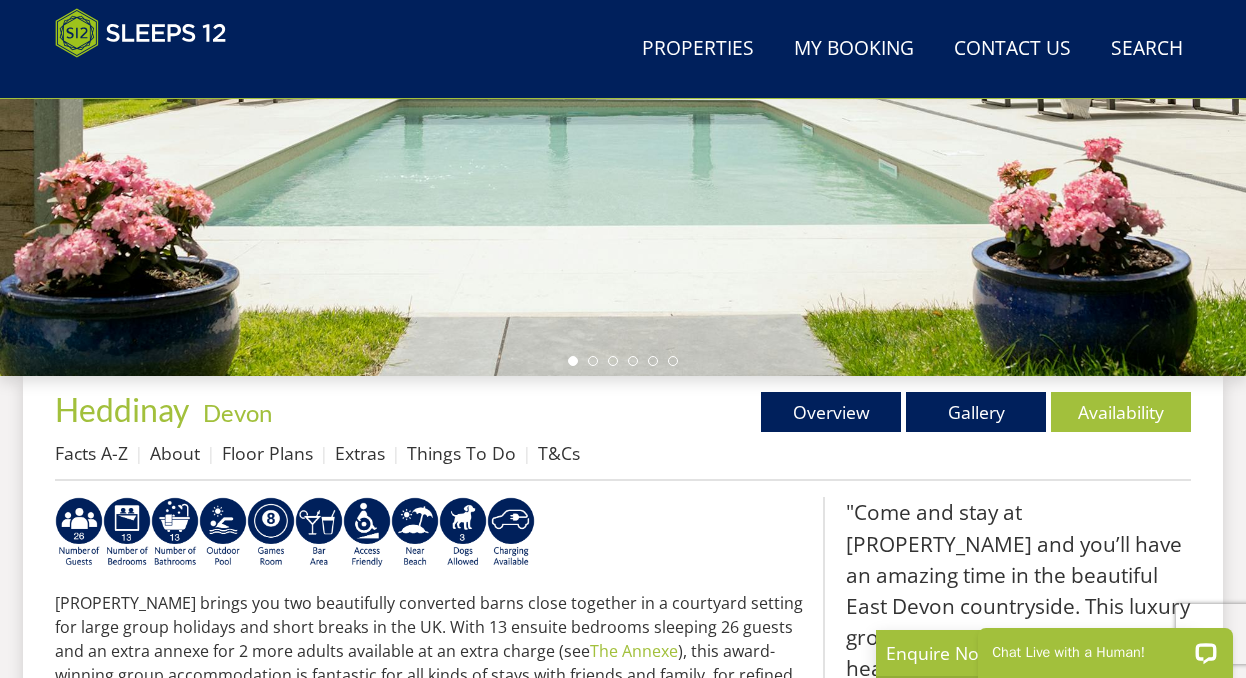 select on "13" 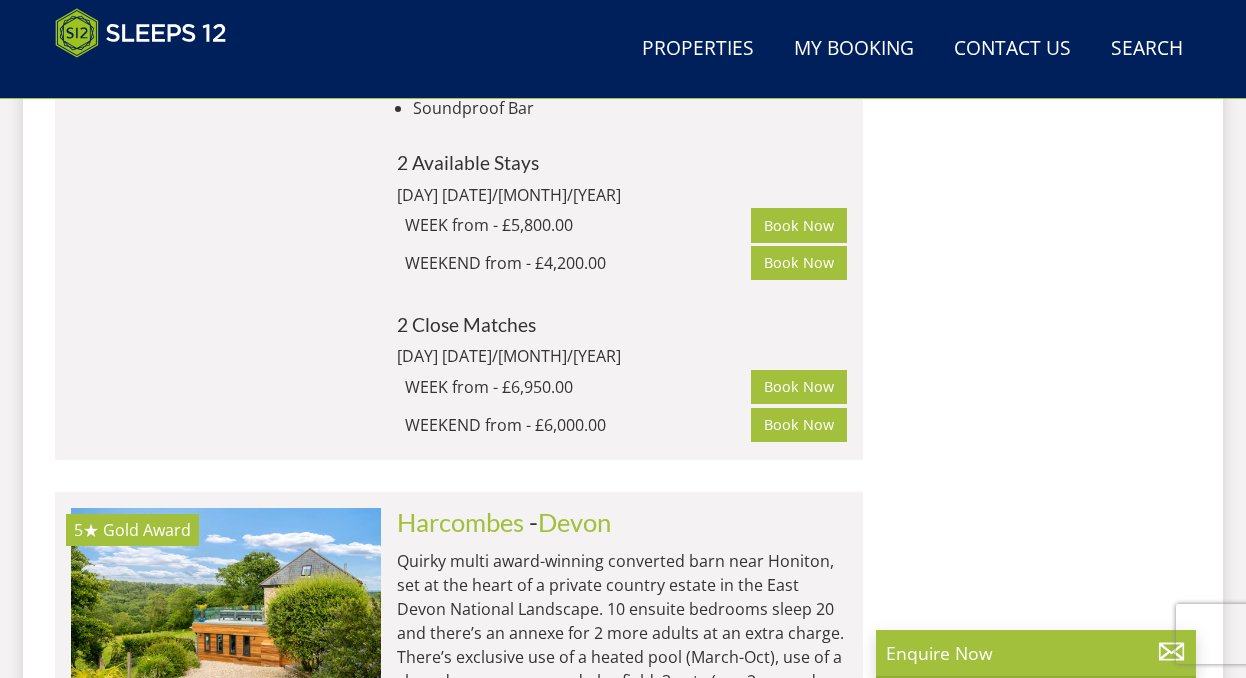 scroll, scrollTop: 2491, scrollLeft: 0, axis: vertical 